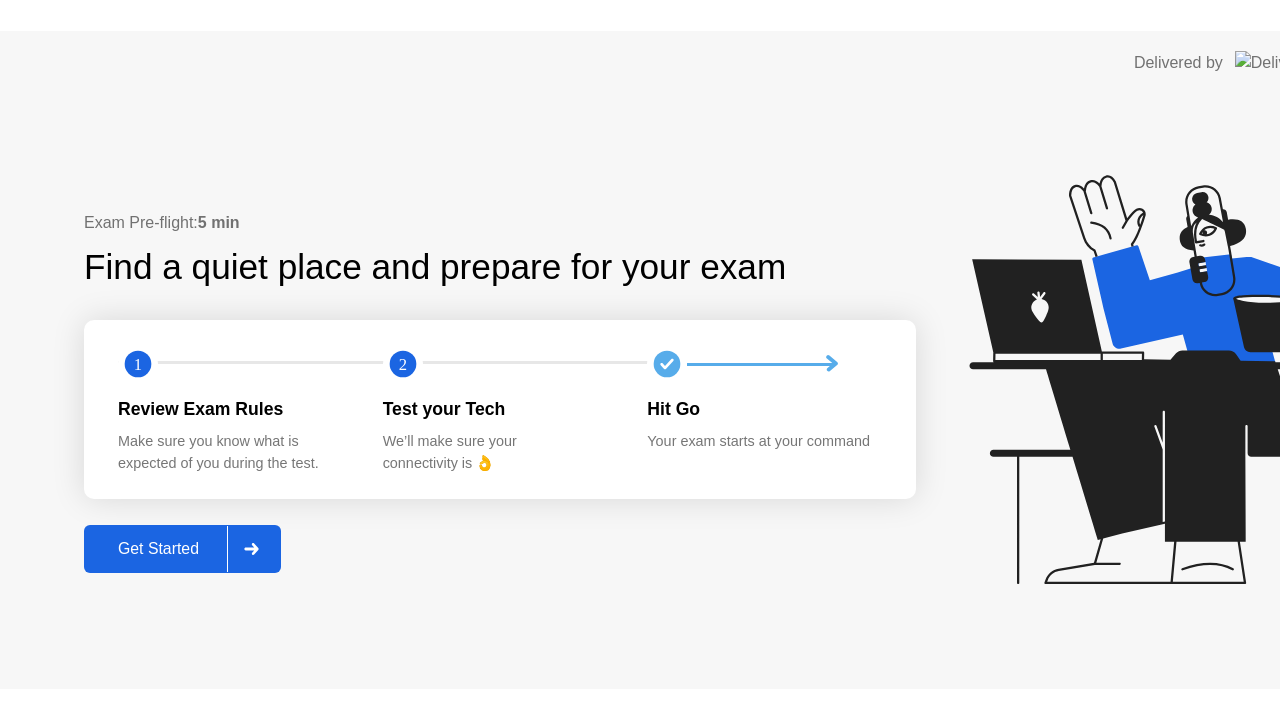 scroll, scrollTop: 0, scrollLeft: 0, axis: both 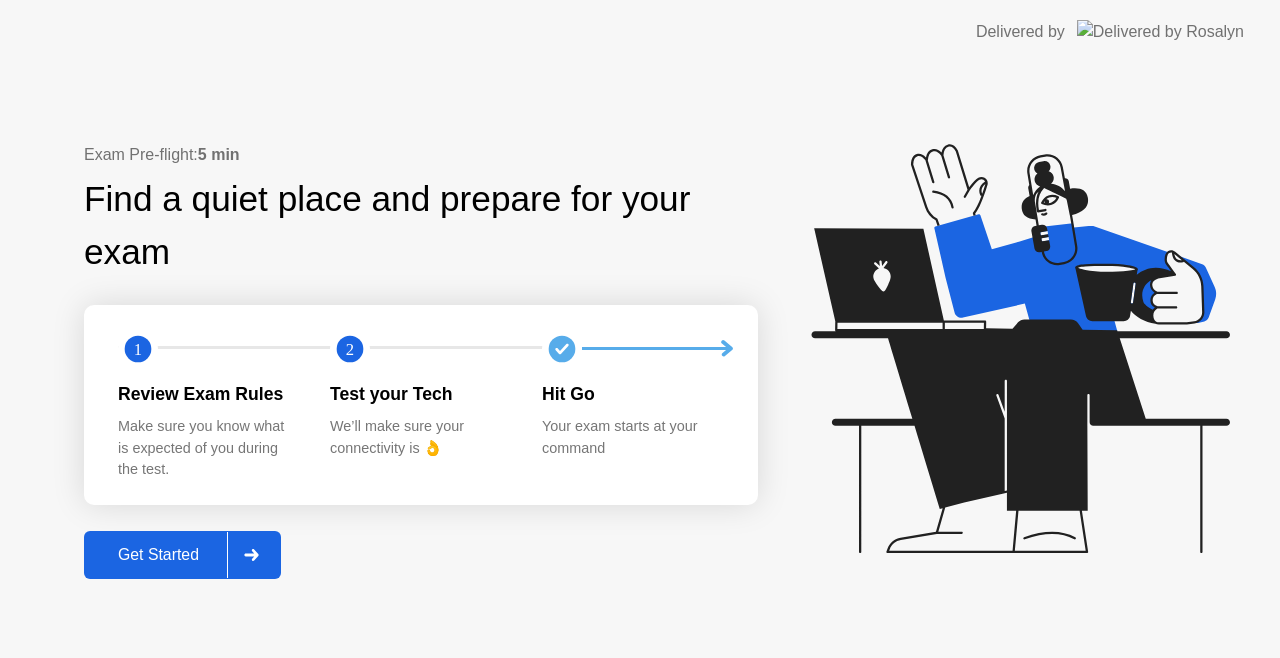 click on "Get Started" 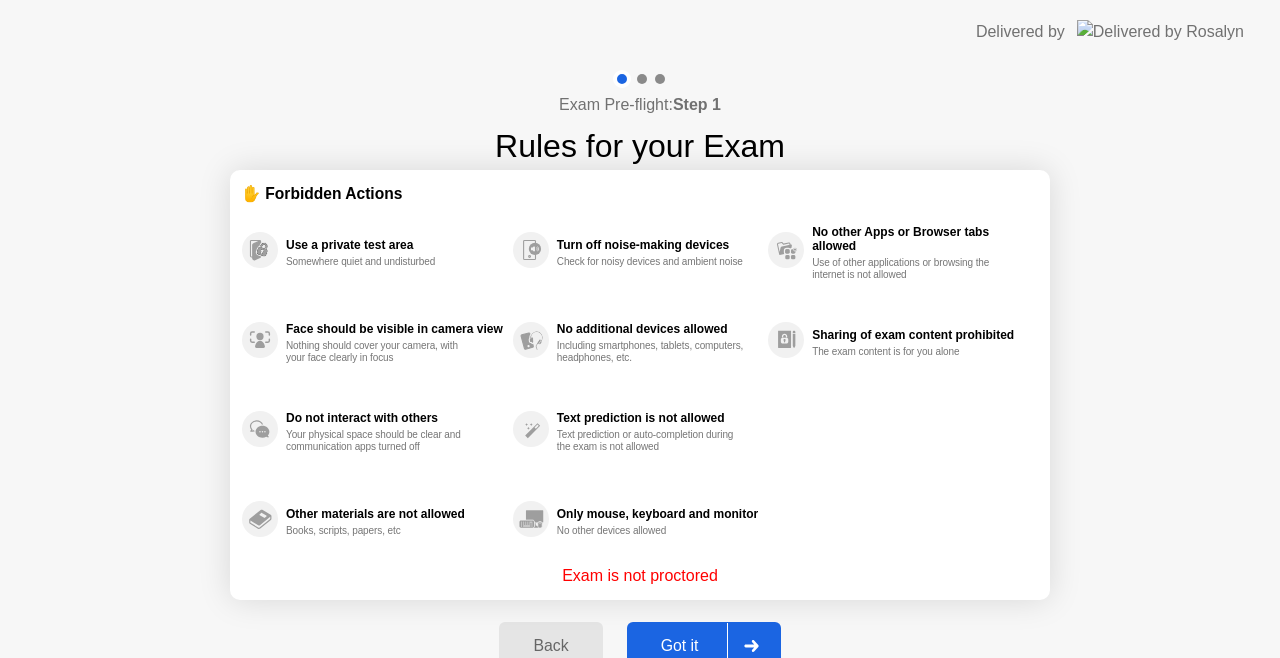 click on "Got it" 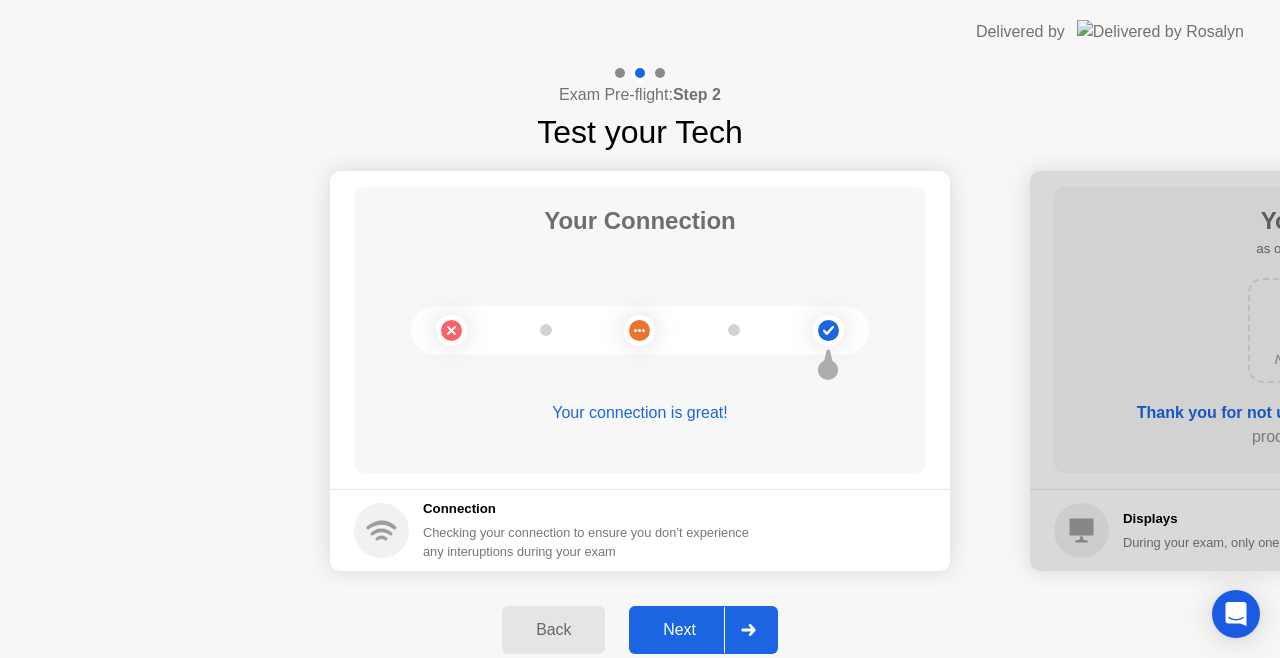 click on "Next" 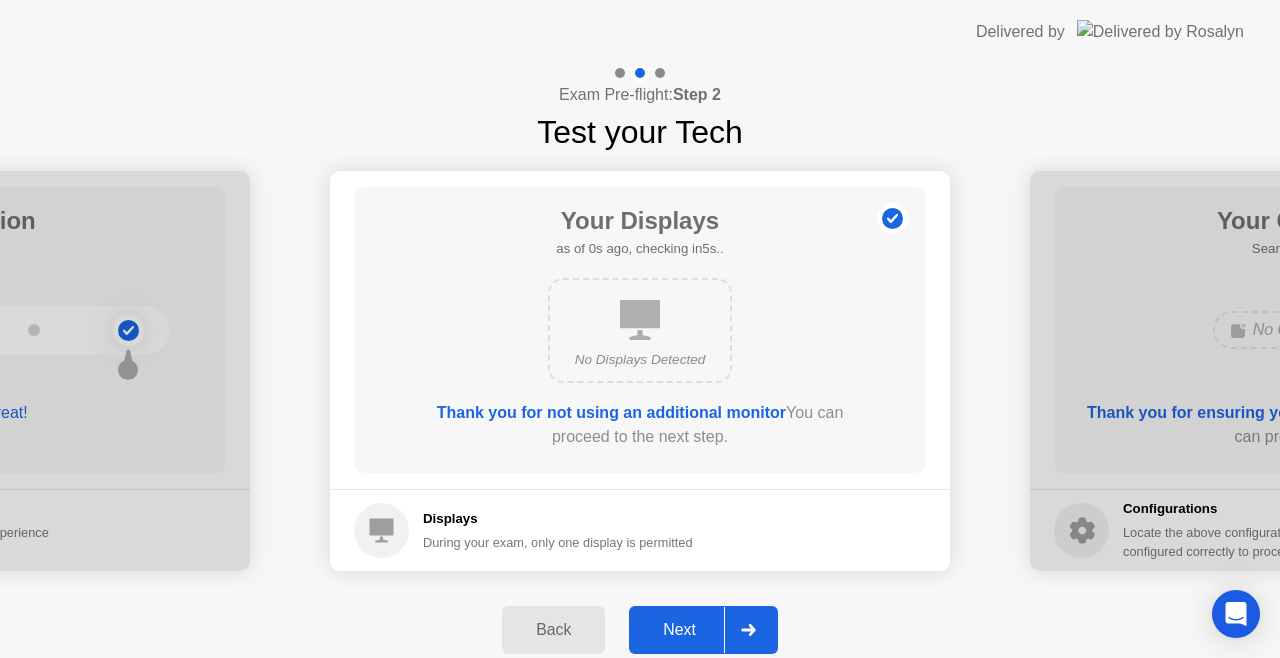 click on "Next" 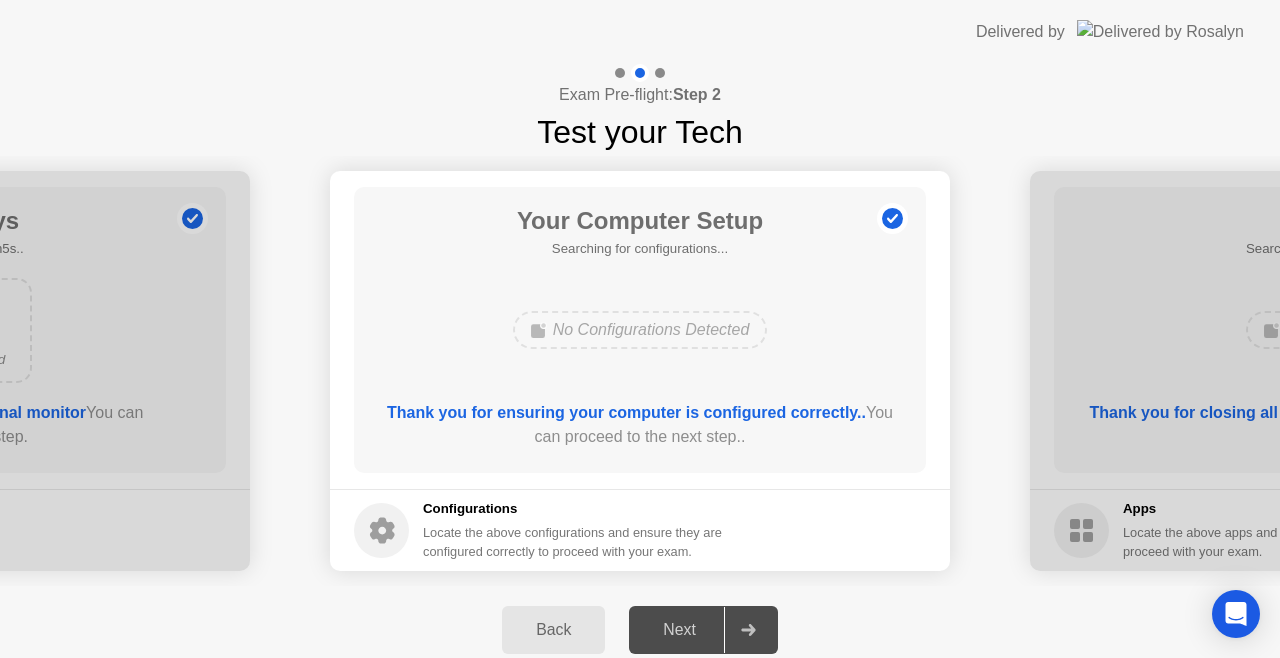 click on "Next" 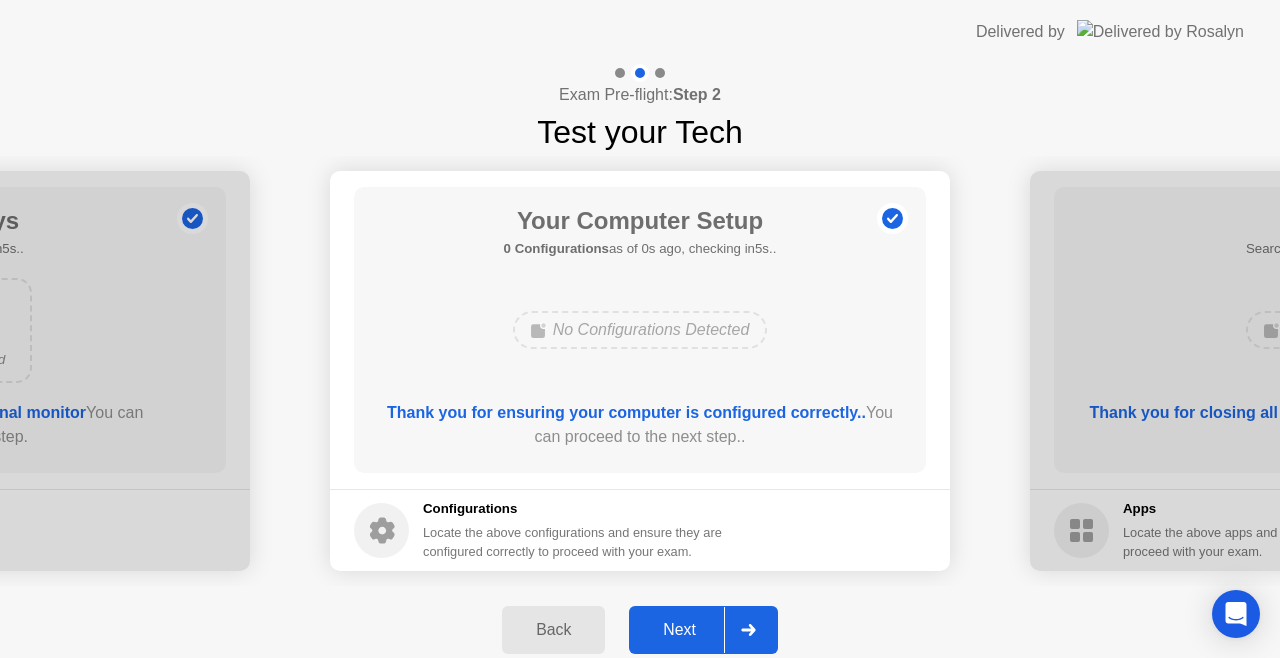 click on "Next" 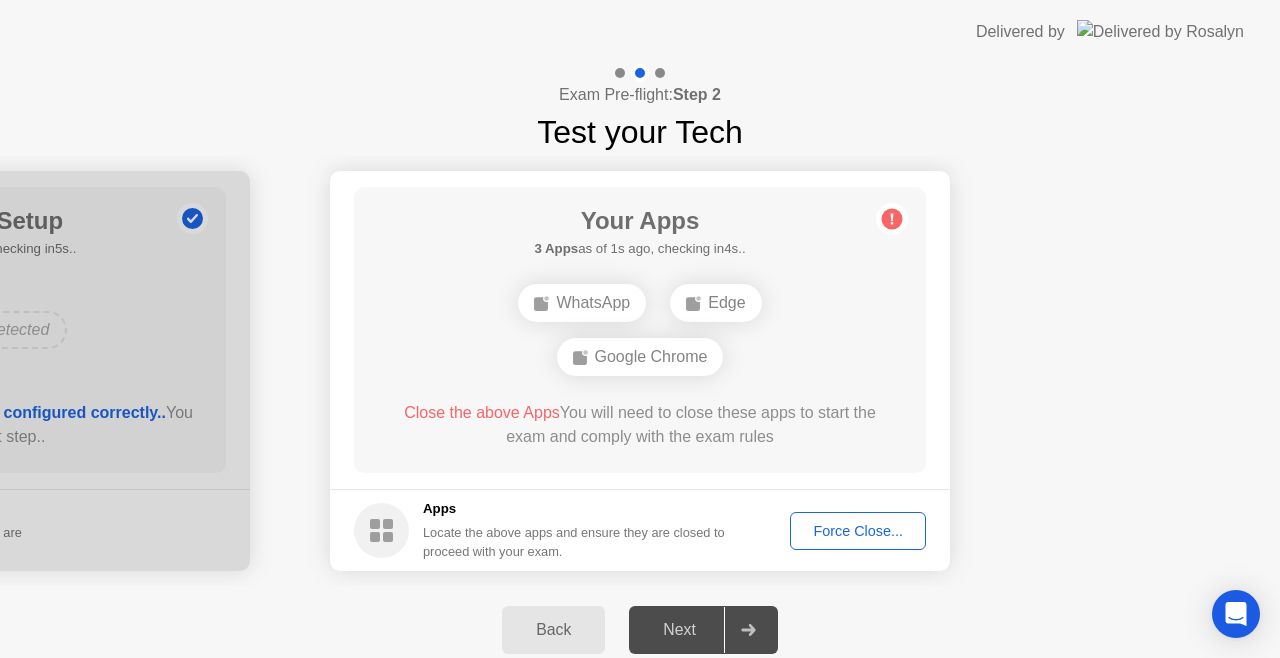 click on "Force Close..." 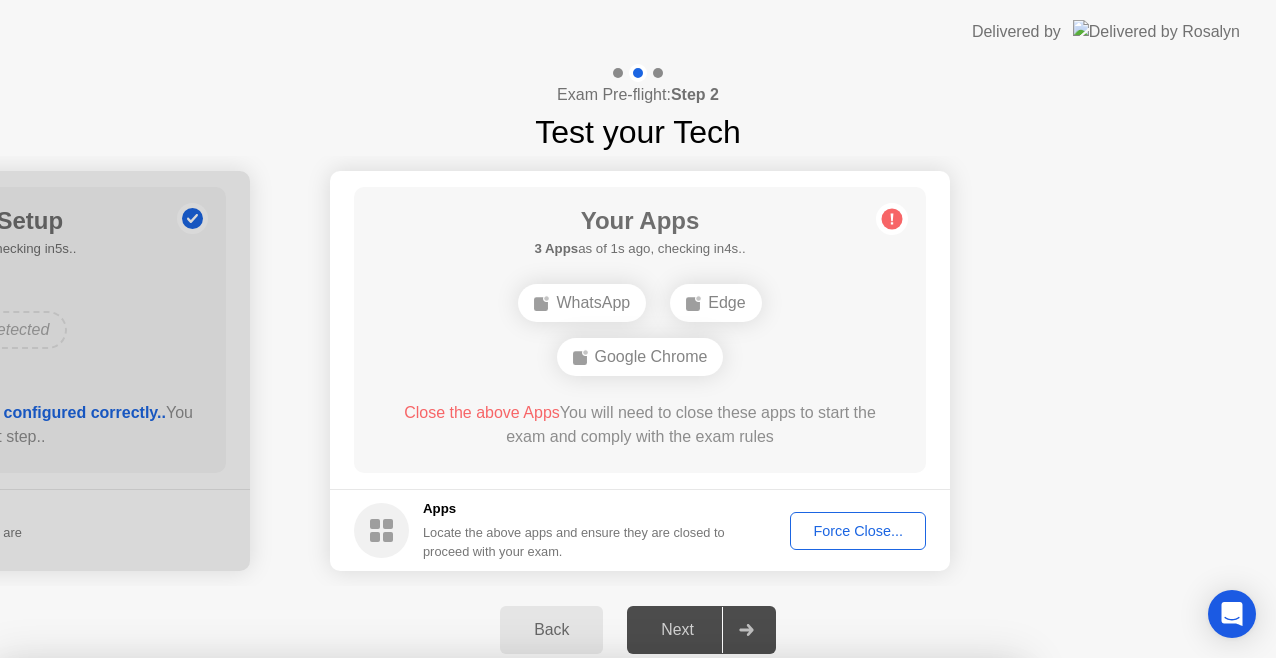 click on "Confirm" at bounding box center [577, 934] 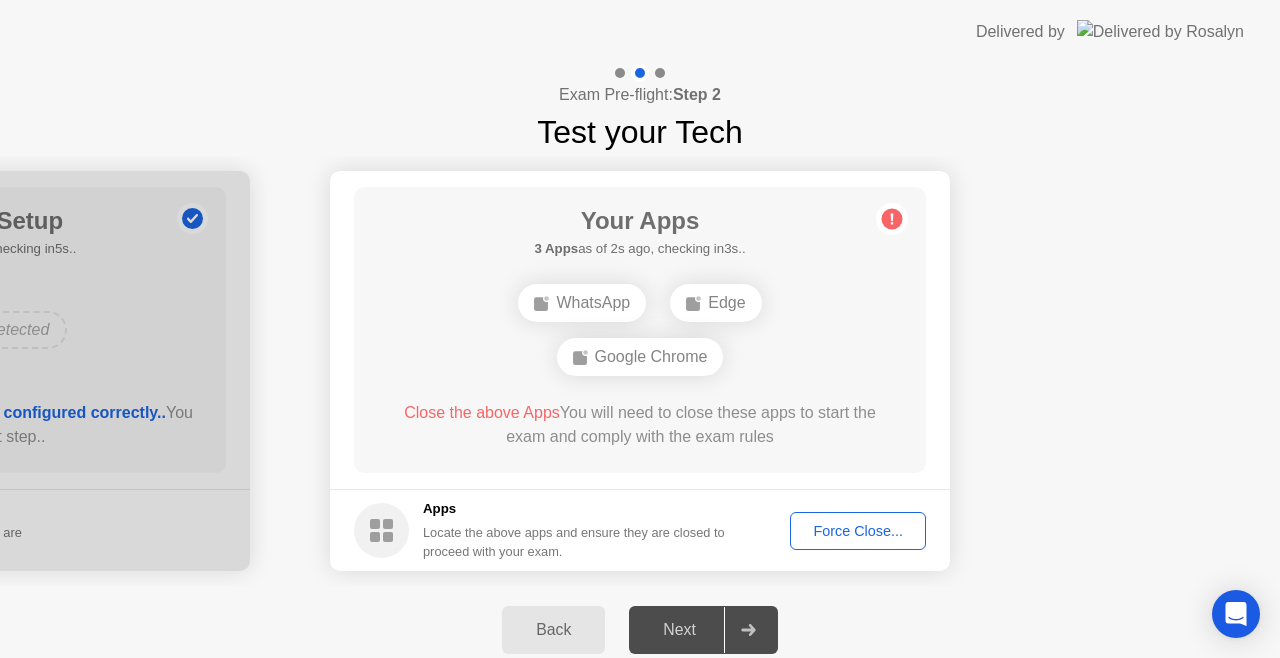 click on "Force Close..." 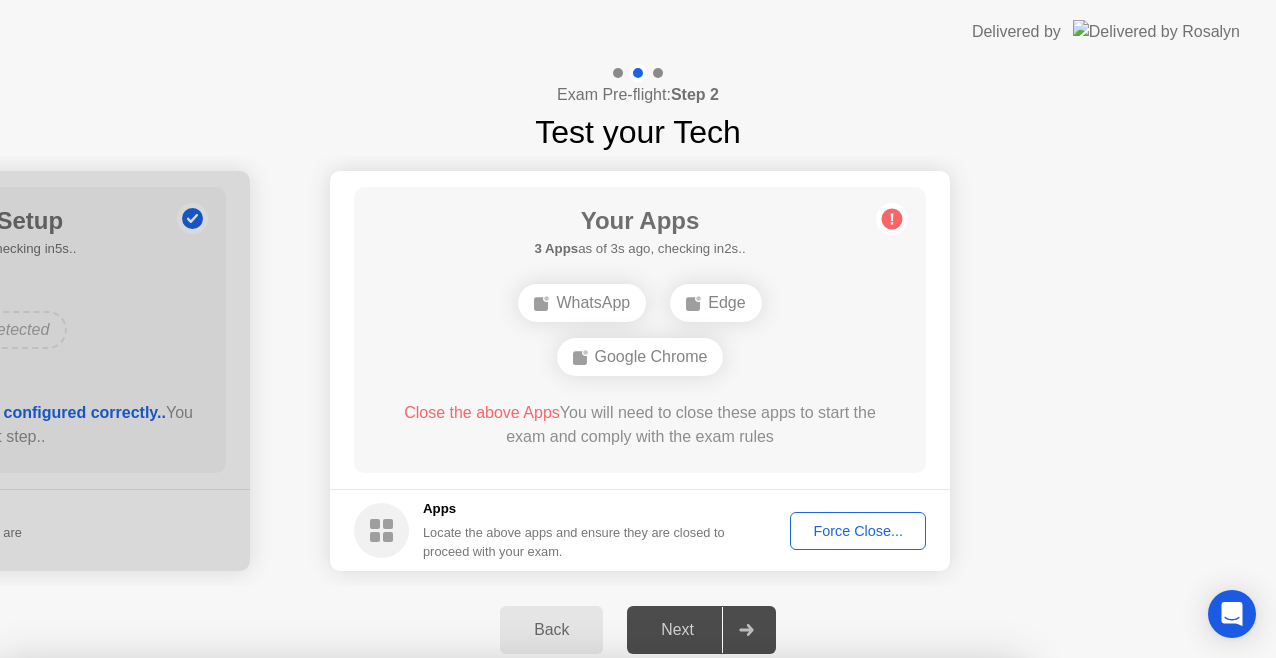 click on "Confirm" at bounding box center (577, 934) 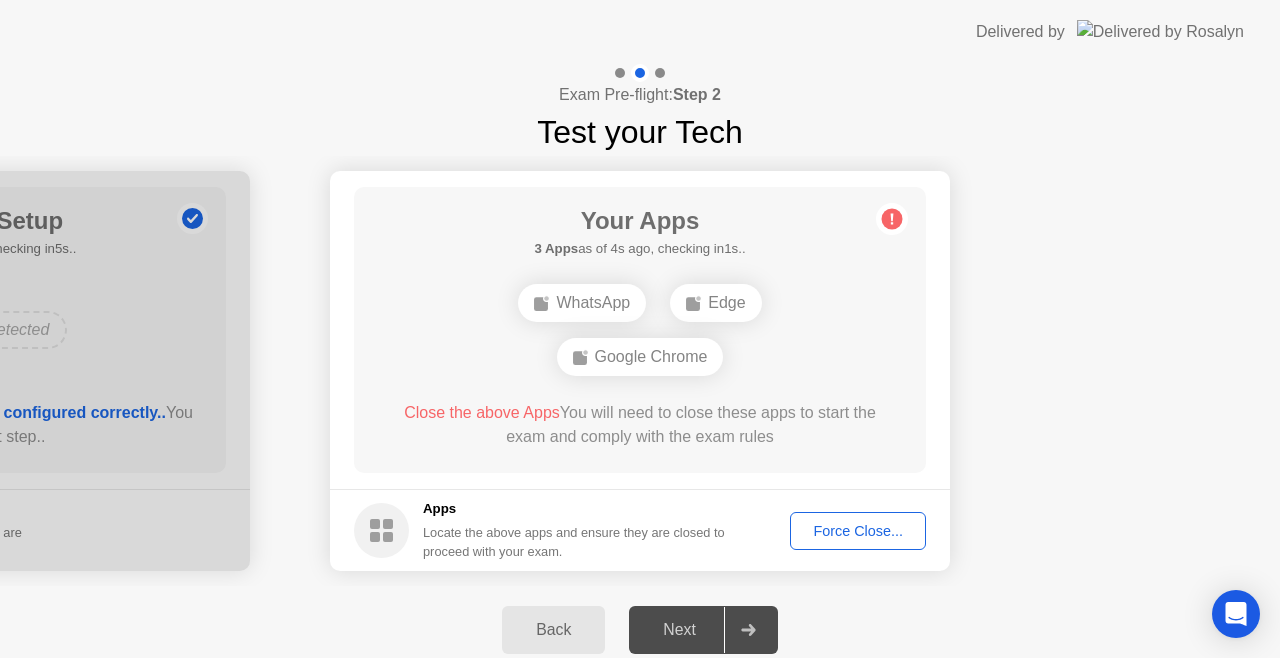 click on "Force Close..." 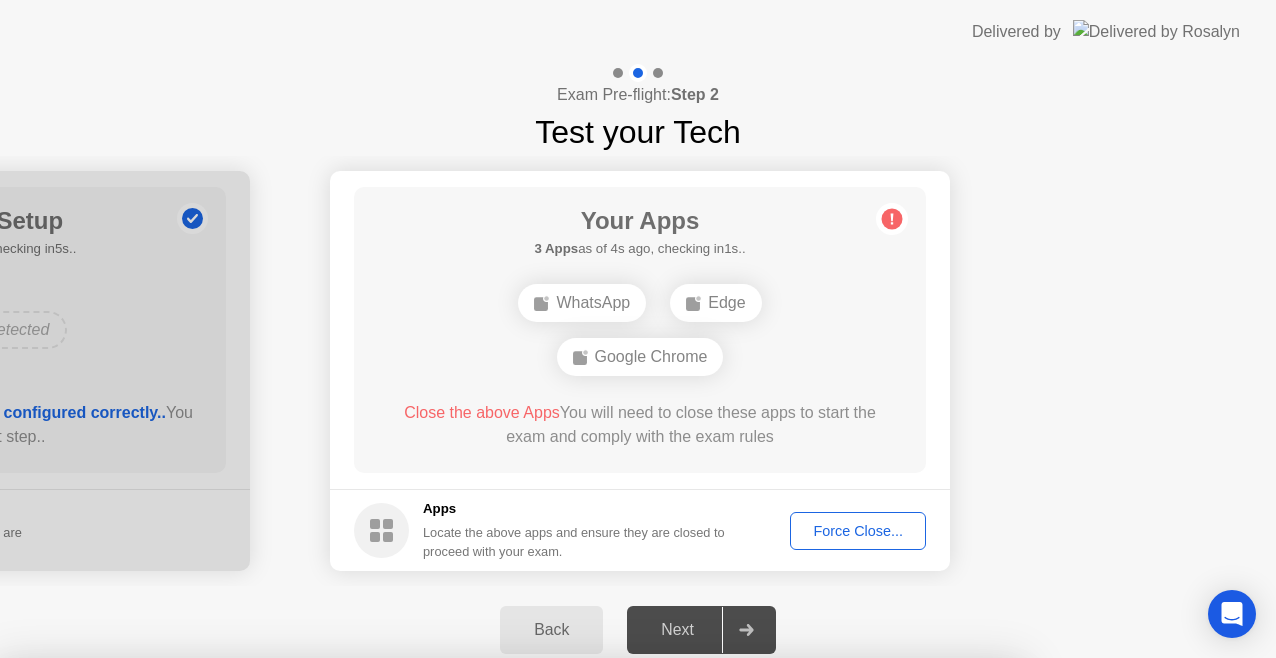 click on "Confirm" at bounding box center (577, 934) 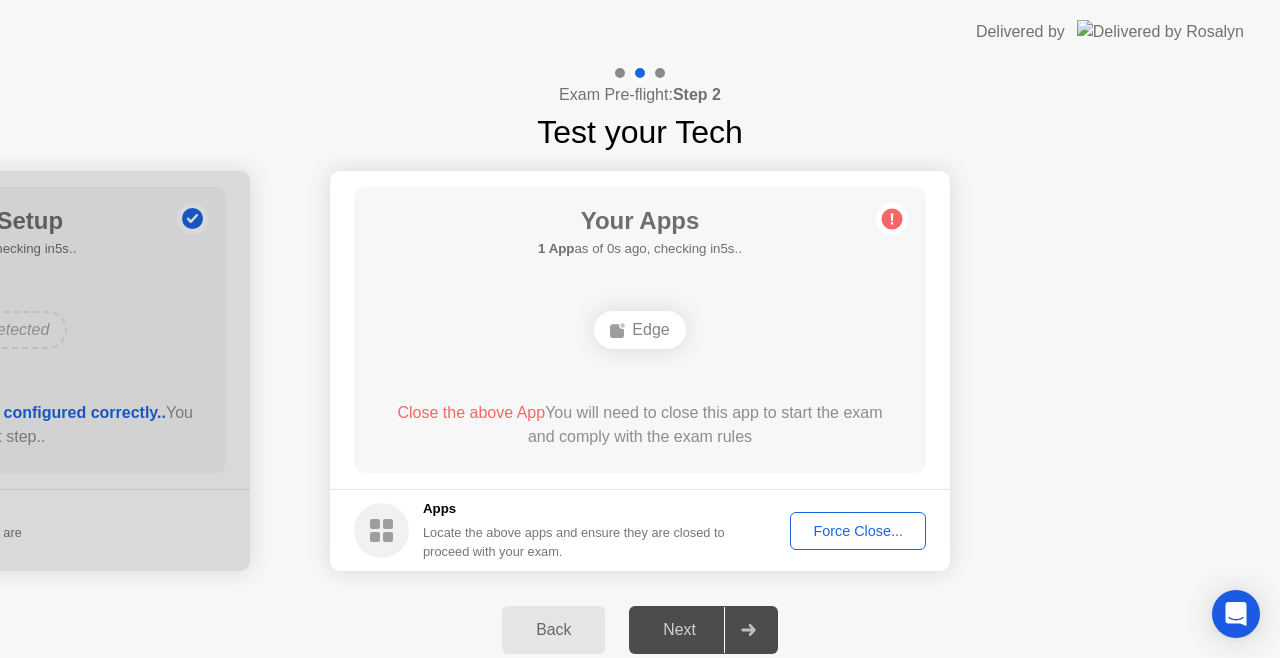 click on "Force Close..." 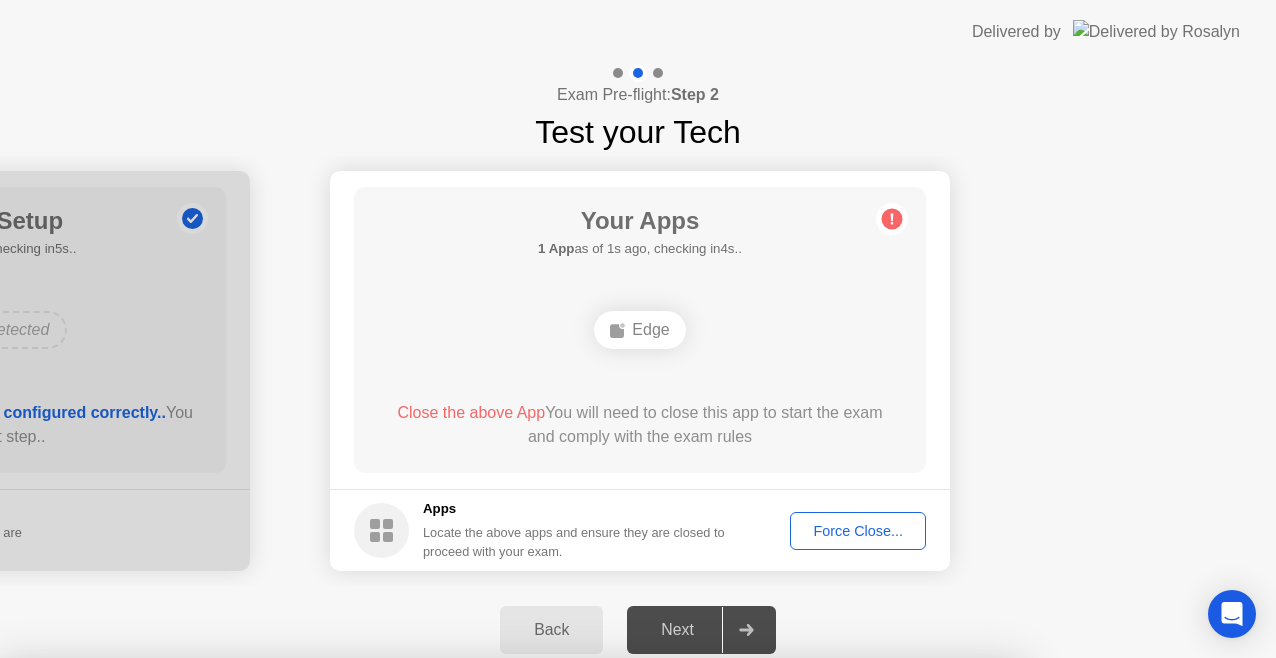 click on "Confirm" at bounding box center (577, 934) 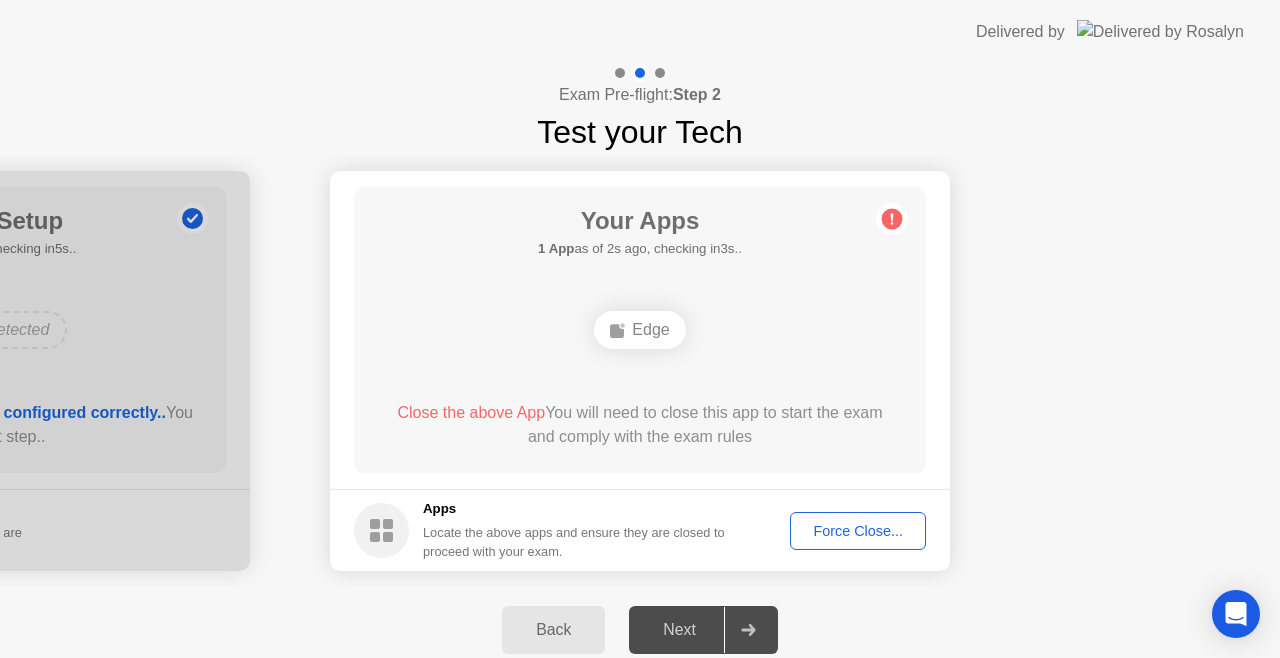 click on "Force Close..." 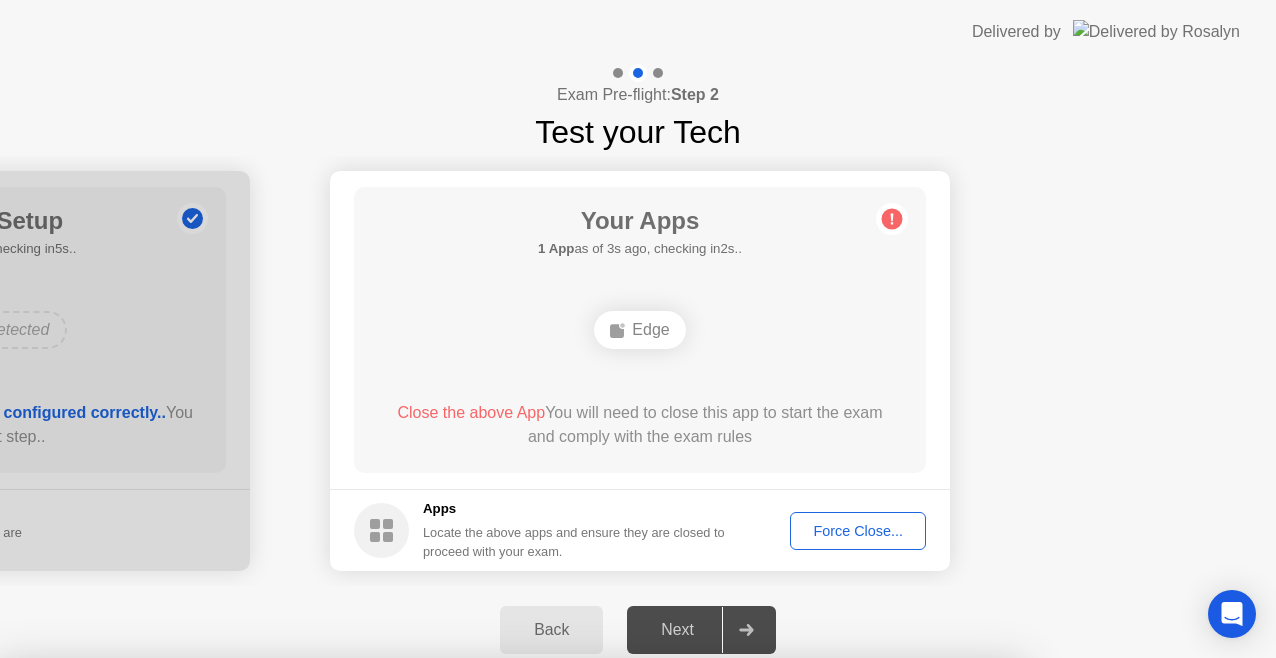 click on "Confirm" at bounding box center (577, 934) 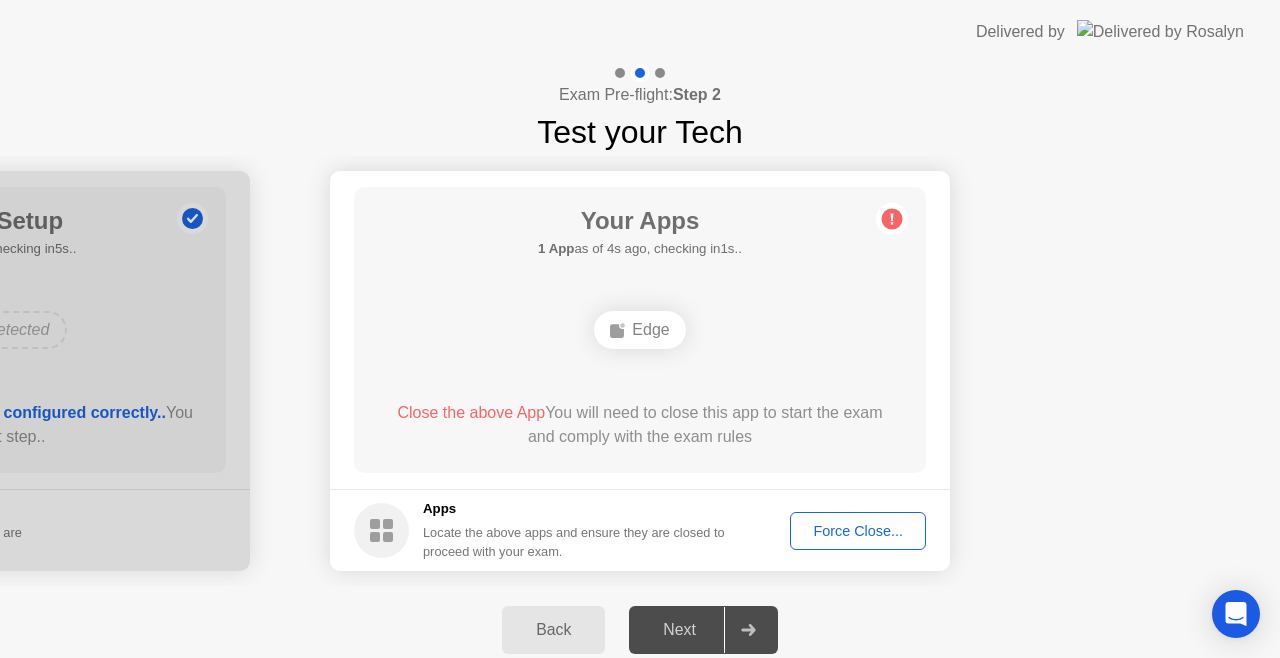 click on "Apps Locate the above apps and ensure they are closed to proceed with your exam. Force Close..." 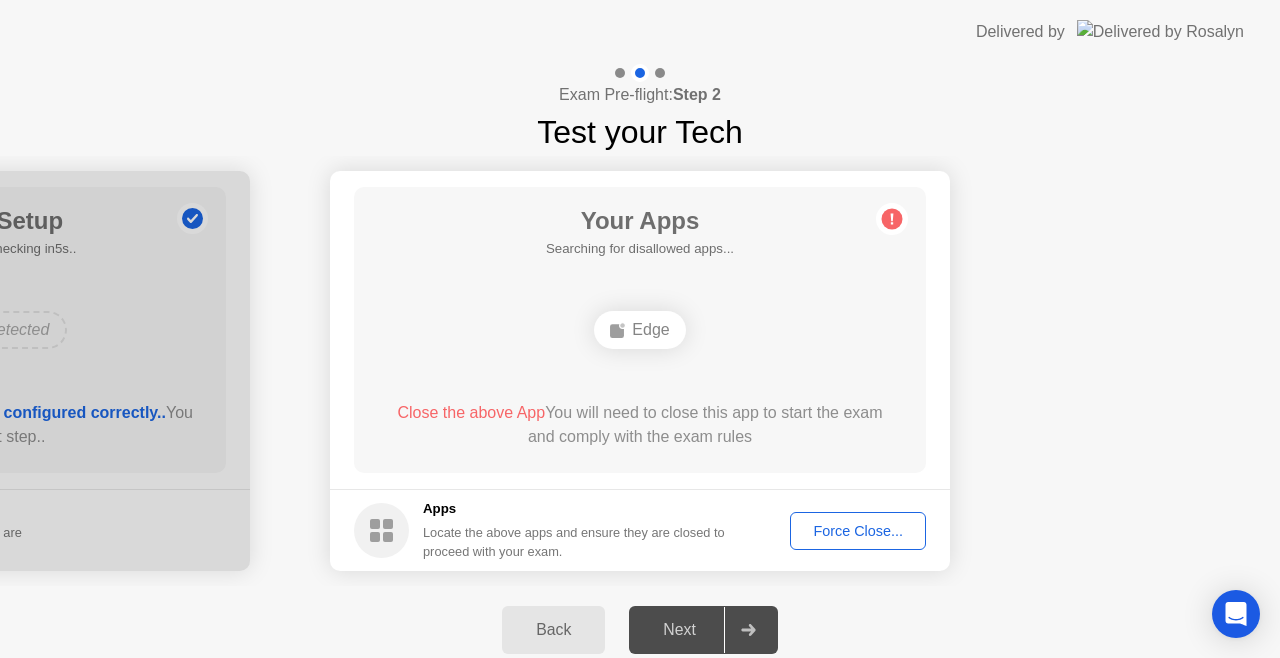 click on "Force Close..." 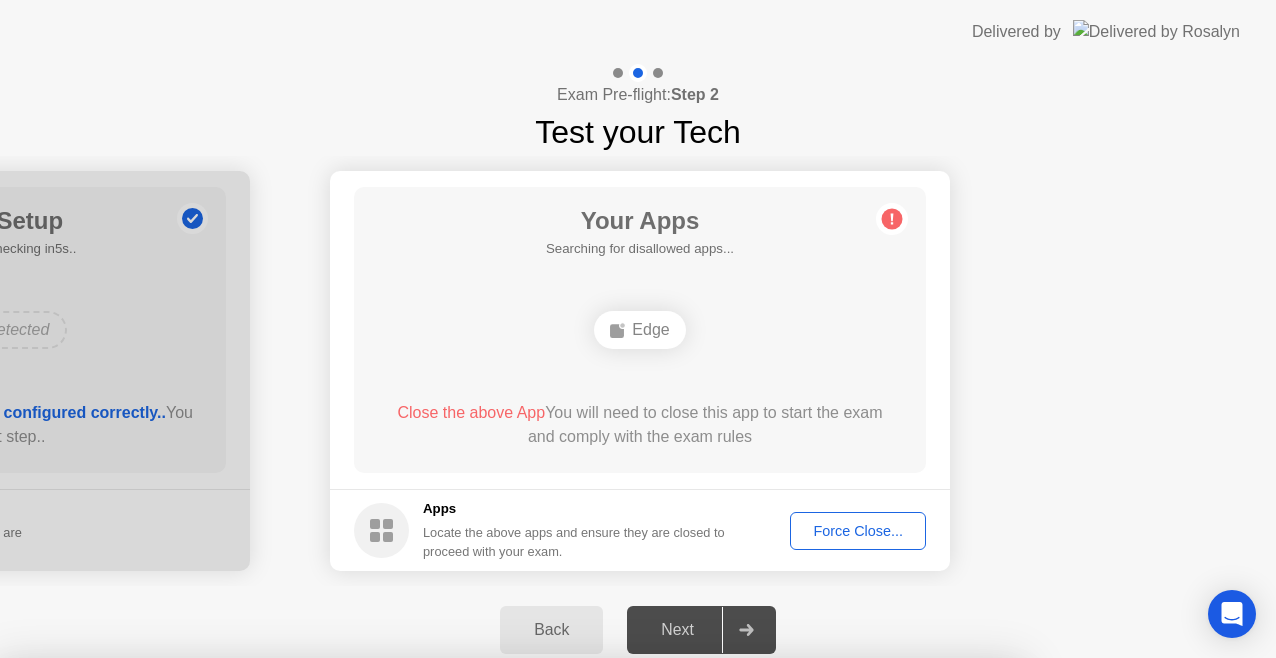 click on "Confirm" at bounding box center [577, 934] 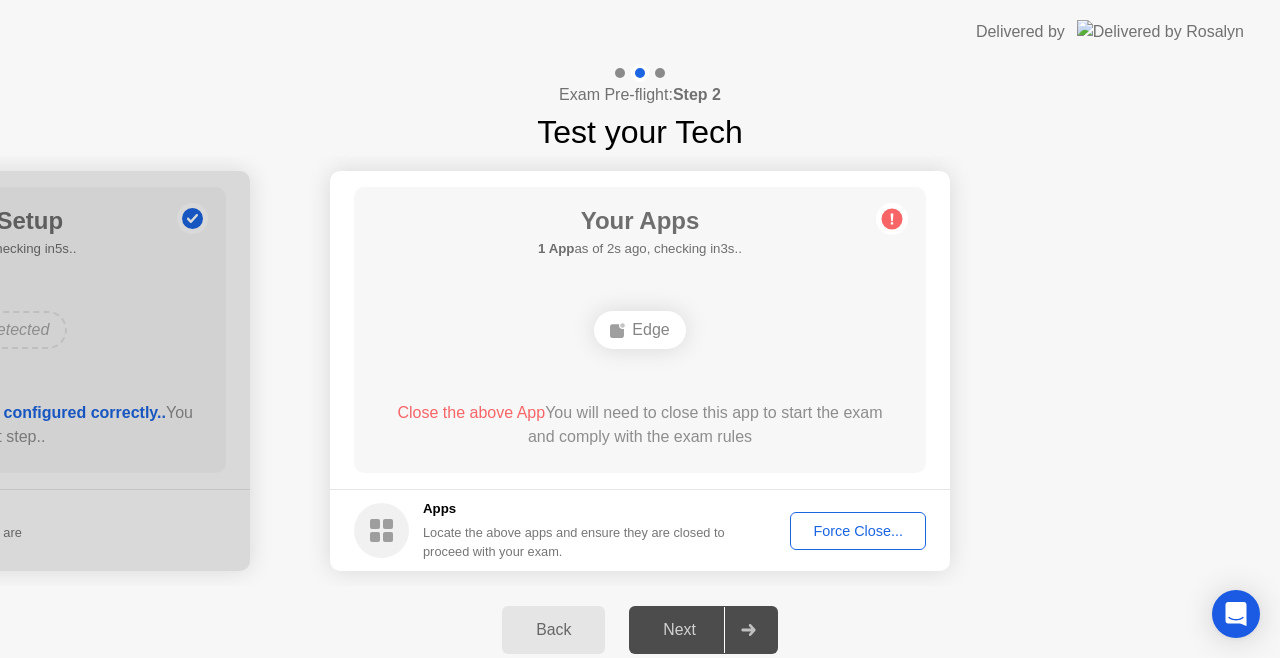 click on "Force Close..." 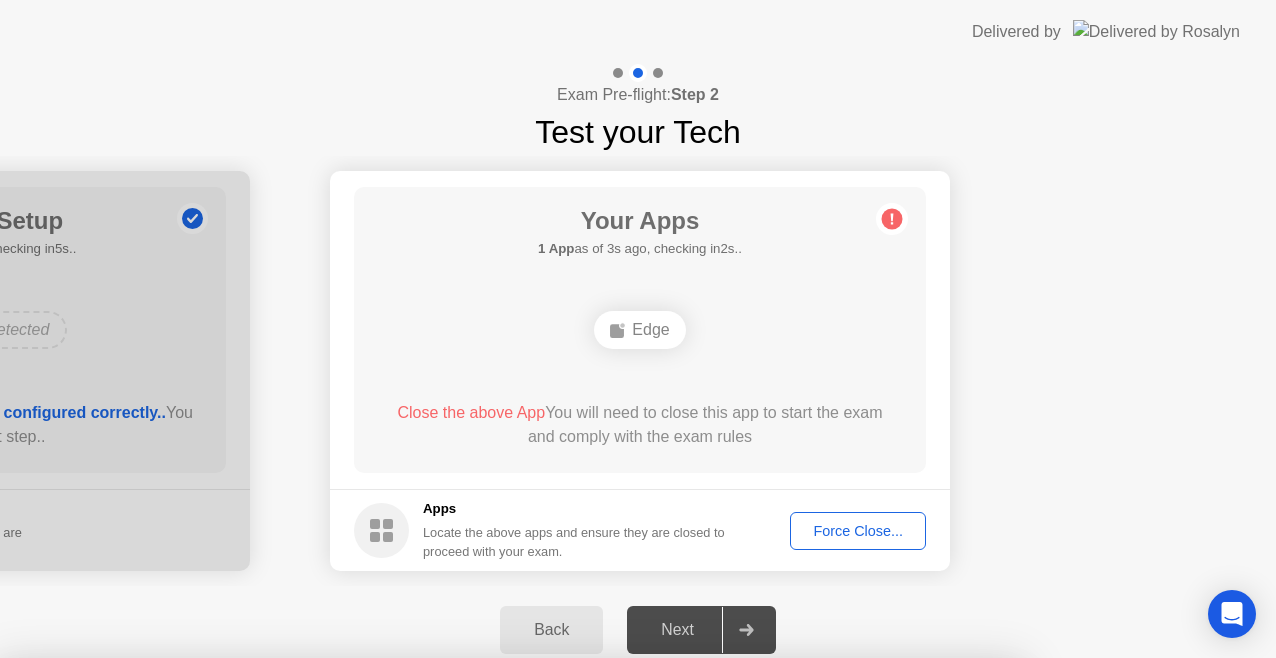 click on "Confirm" at bounding box center (577, 934) 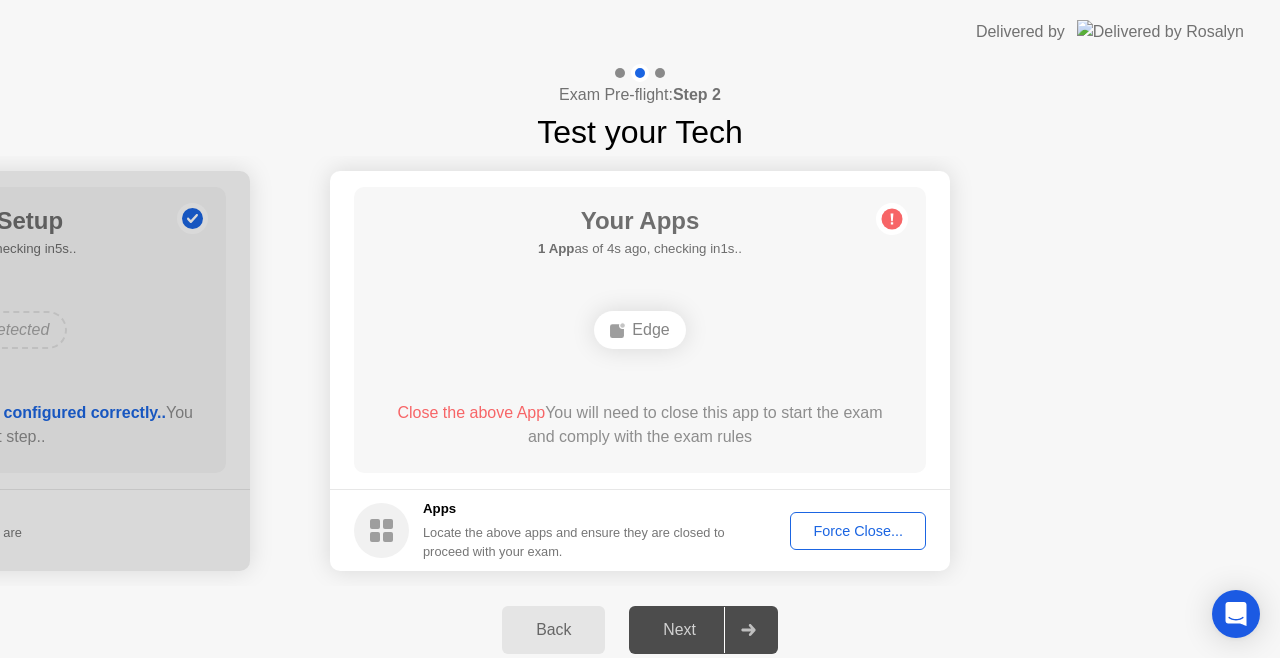 click on "Force Close..." 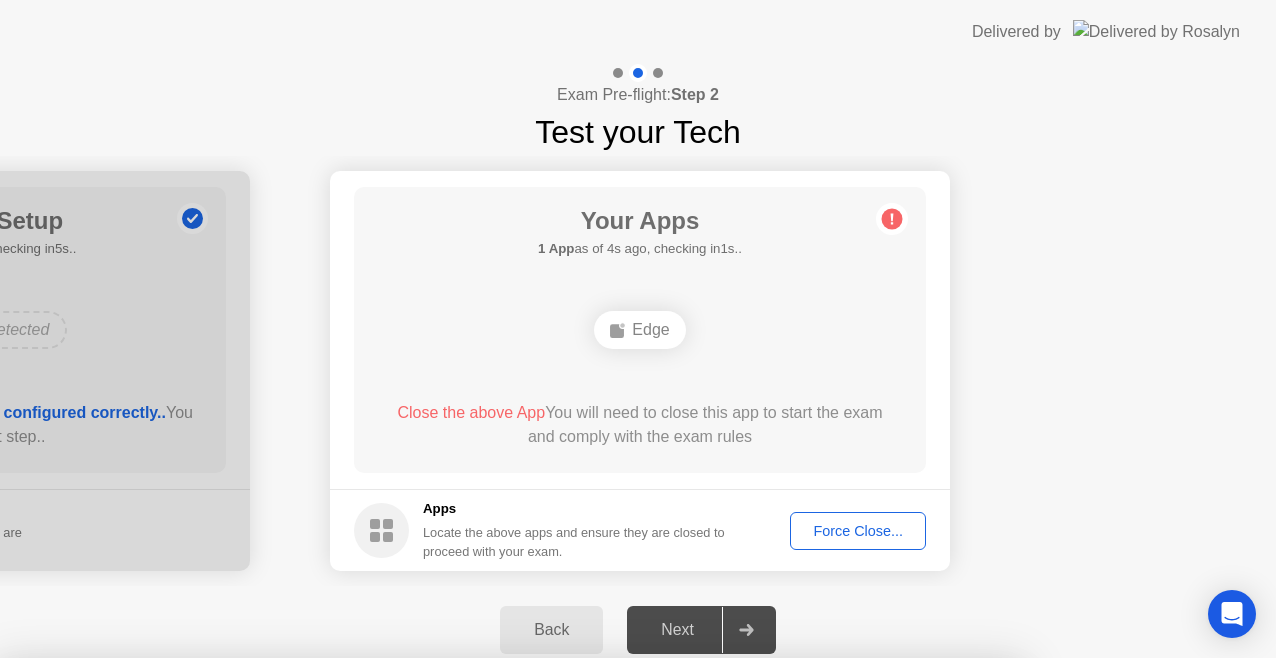 click on "Confirm" at bounding box center [577, 934] 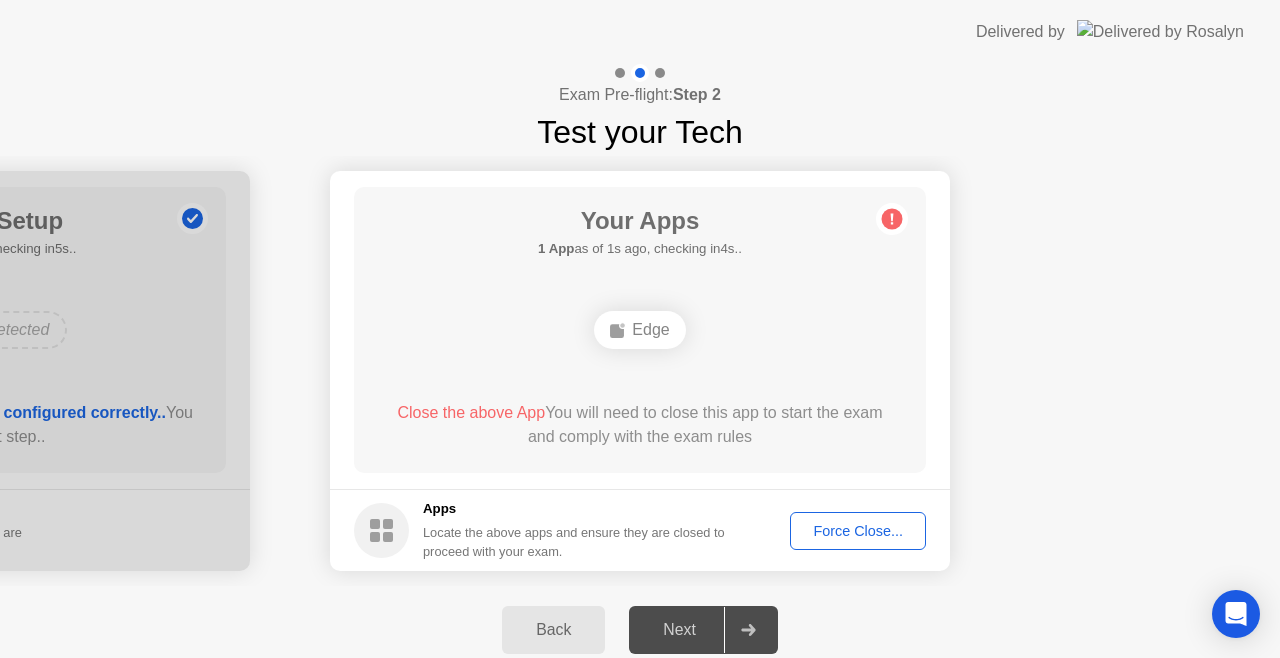 click on "Force Close..." 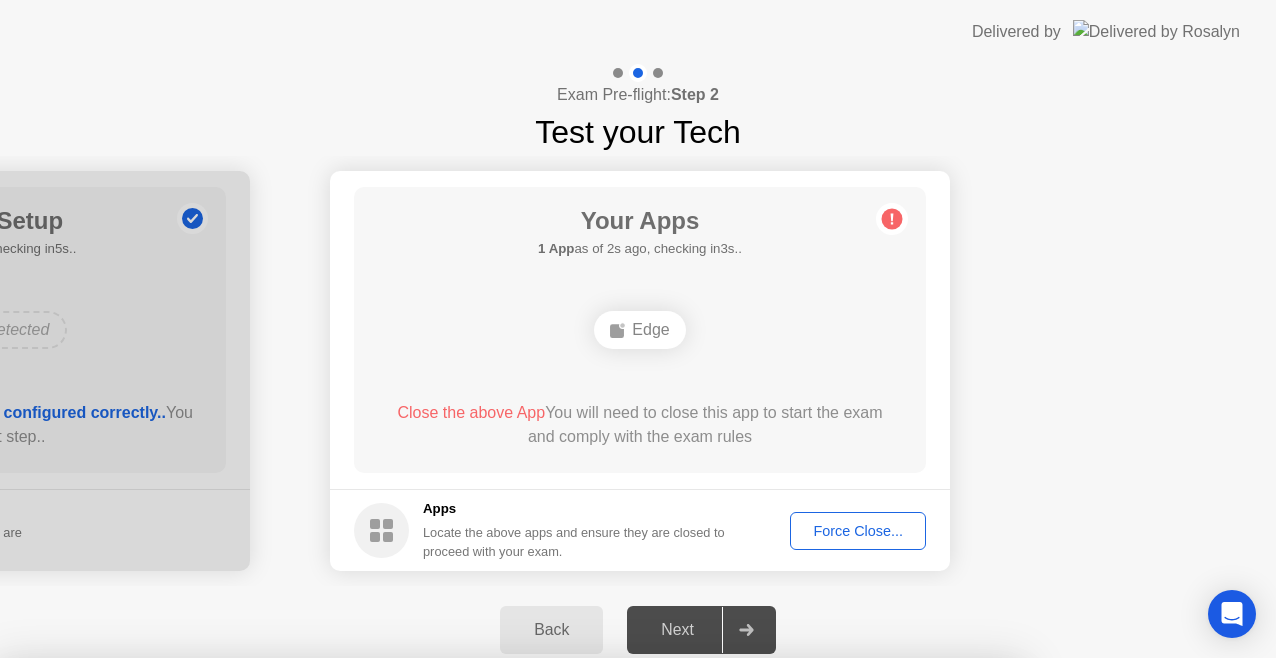 click on "Confirm" at bounding box center (577, 934) 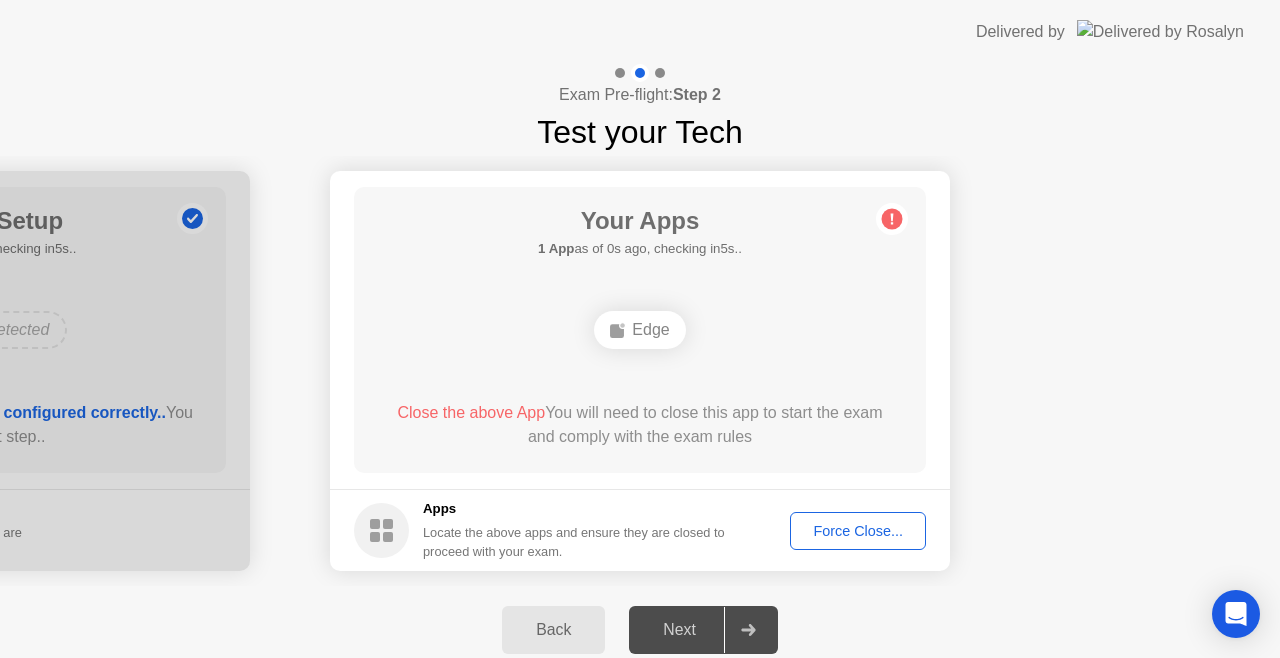 click on "Force Close..." 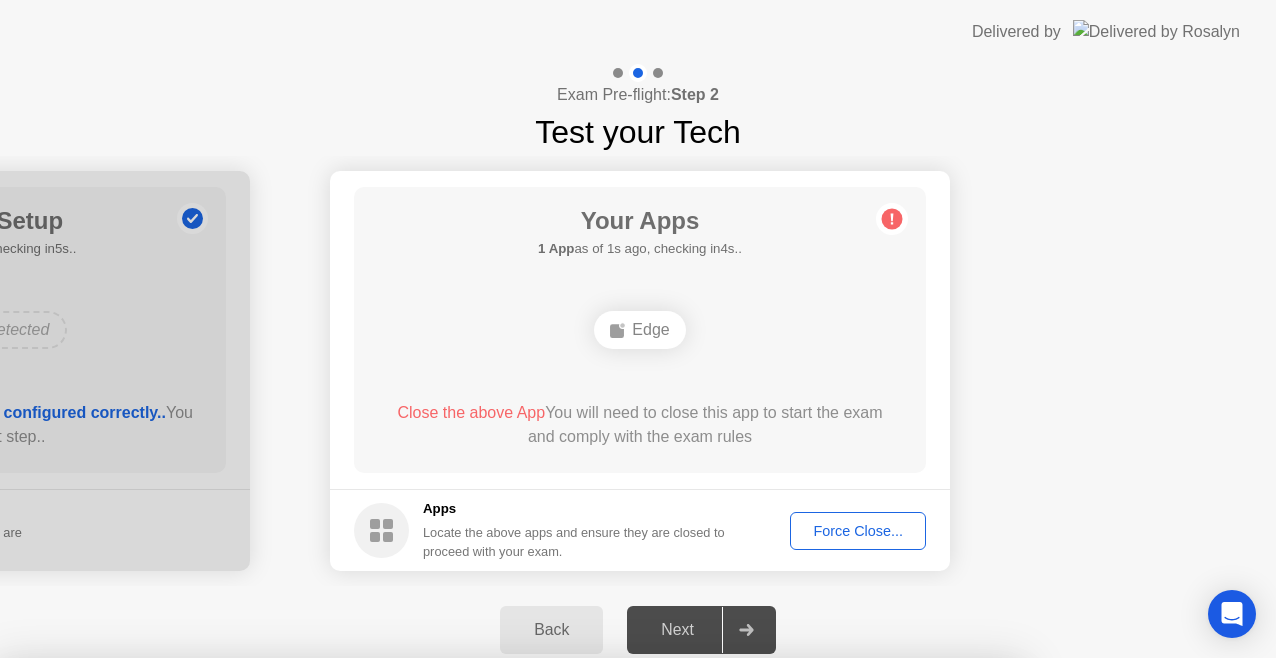 click on "Confirm" at bounding box center [577, 934] 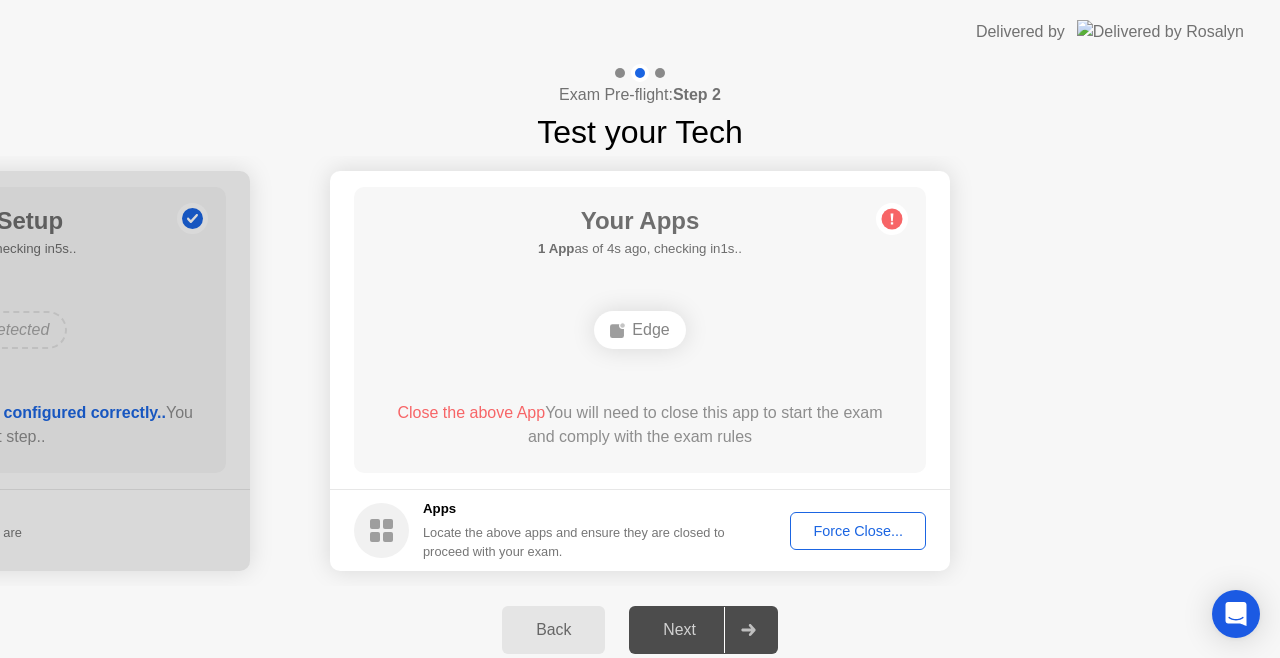 click on "Force Close..." 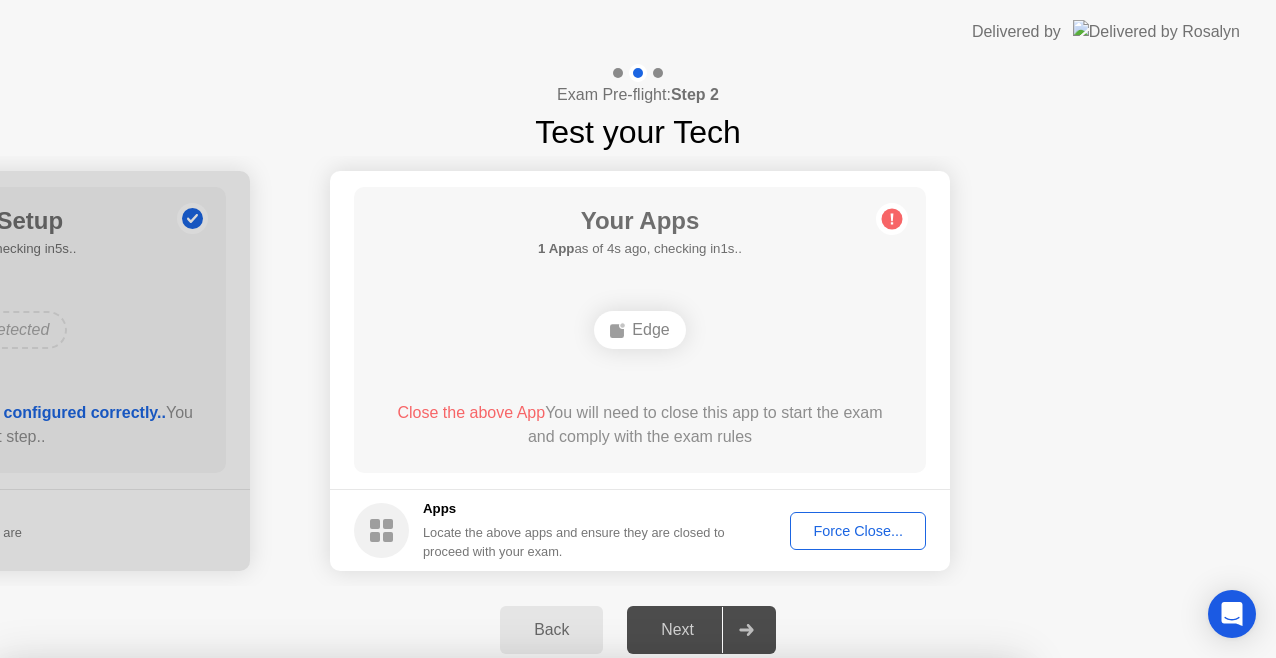 click on "Need help? Let [PERSON_NAME] close your apps for you  Clicking "Confirm" below will force close  Edge  even if there are unsaved changes..  Learn more about closing apps  Edge  Cancel Confirm" at bounding box center [510, 816] 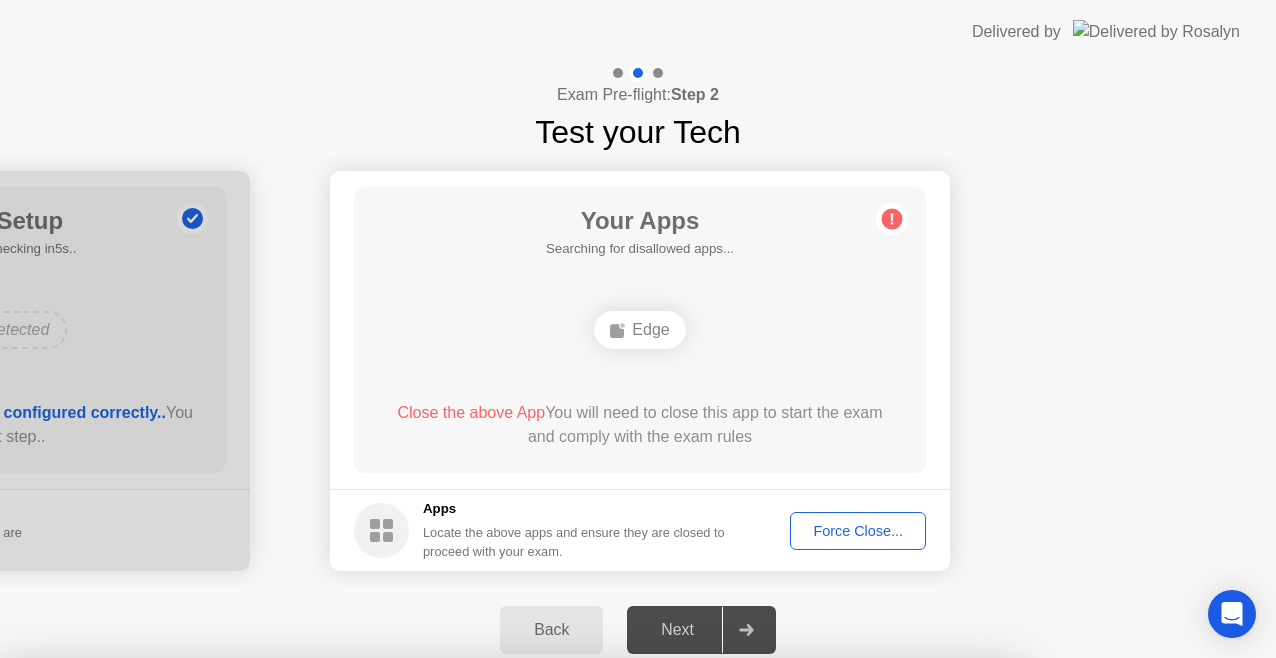 click on "Confirm" at bounding box center (577, 934) 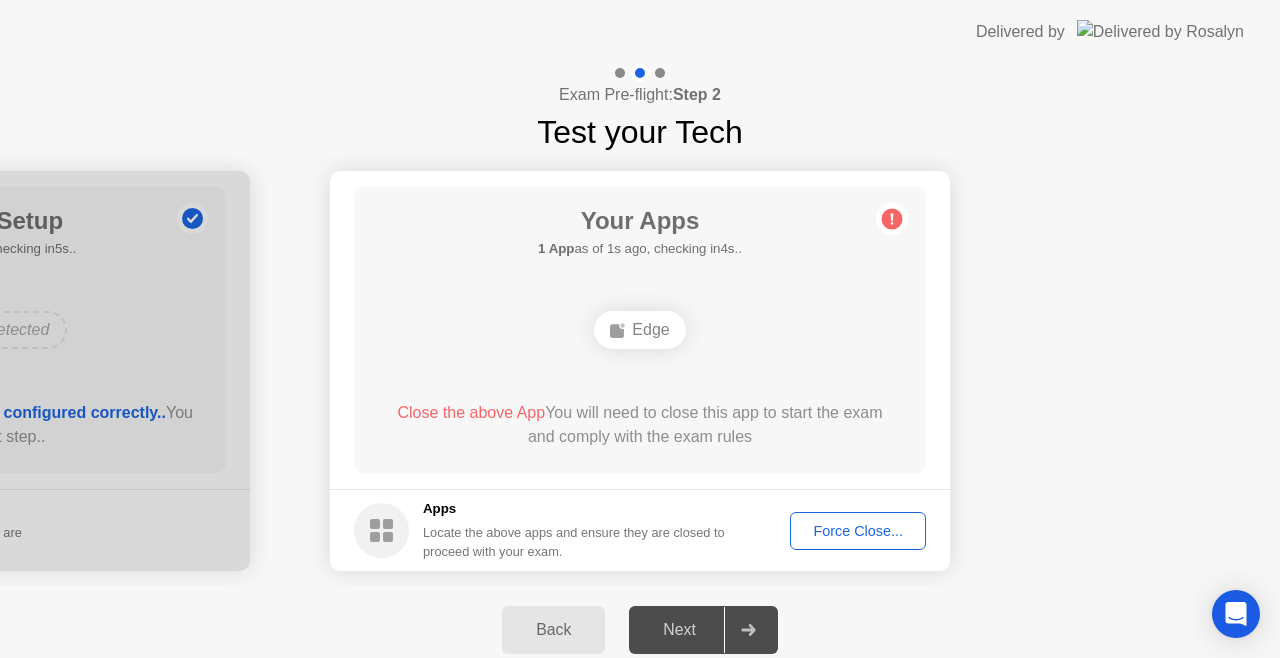 click on "Force Close..." 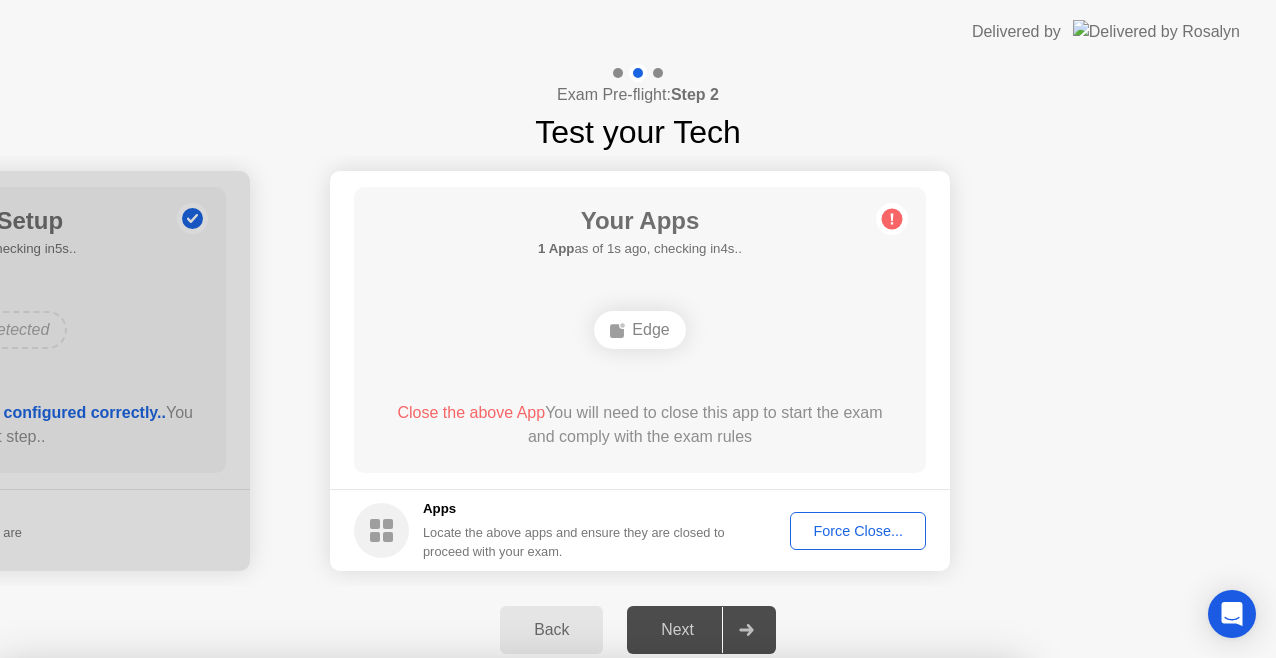 click on "Confirm" at bounding box center [577, 934] 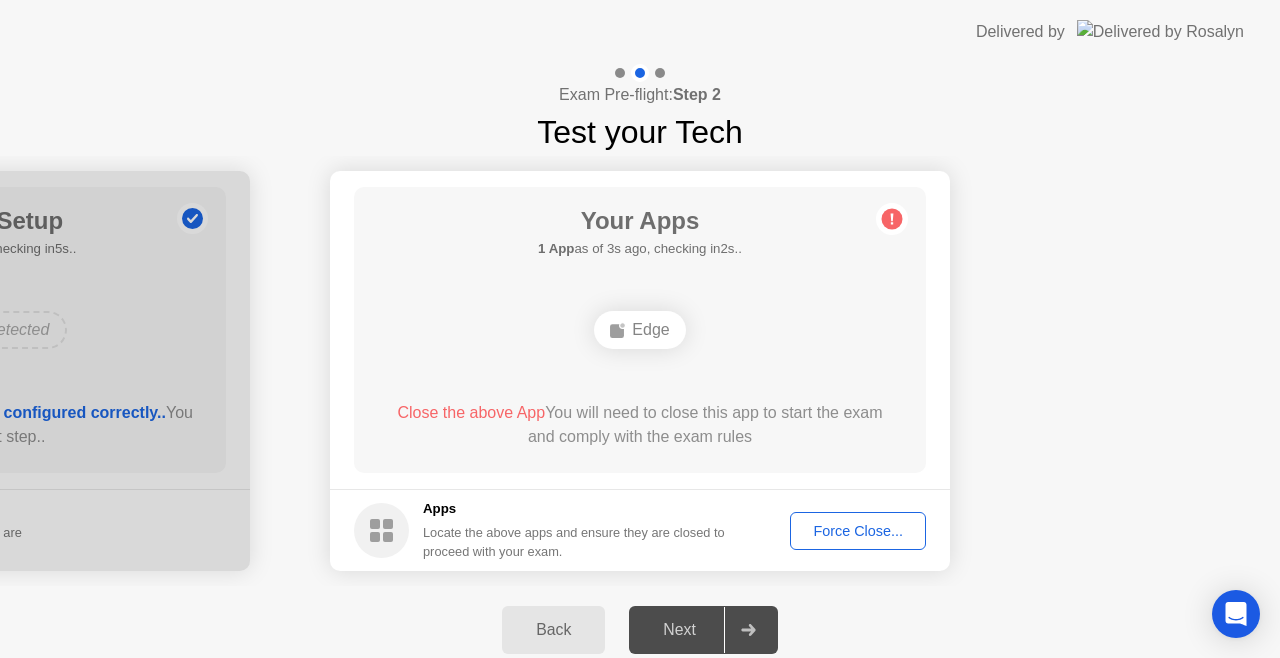 click 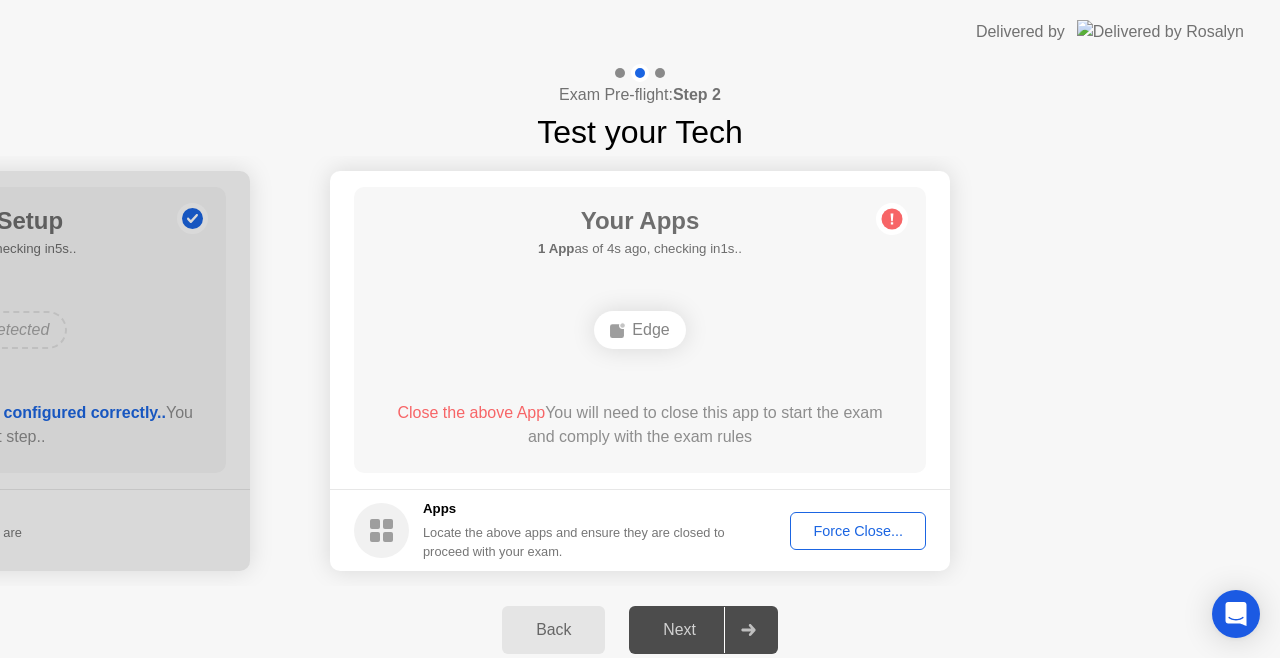click on "Force Close..." 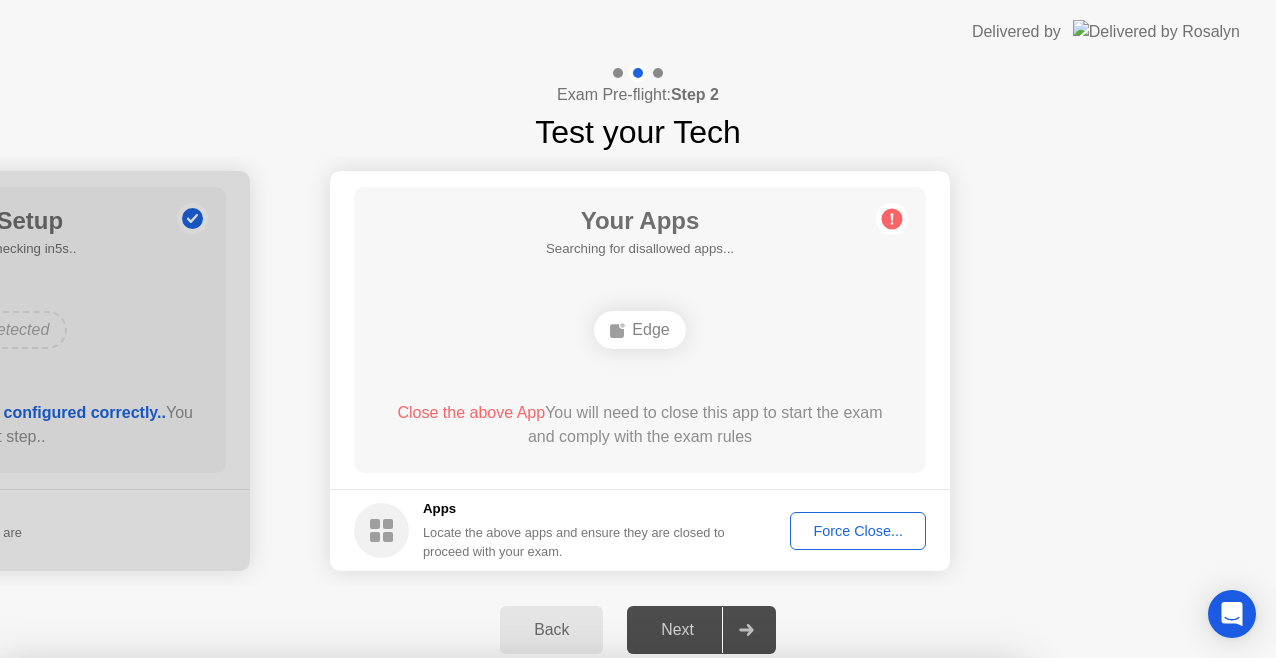 click on "Confirm" at bounding box center (577, 934) 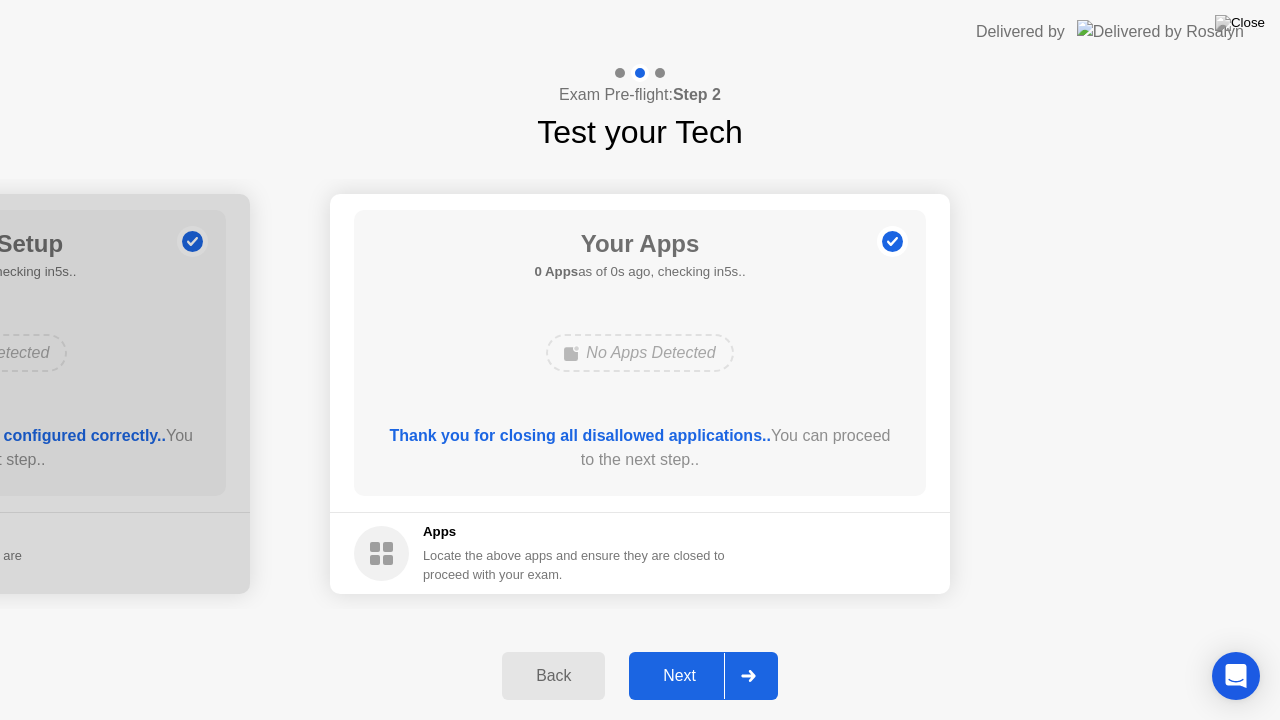 click on "Next" 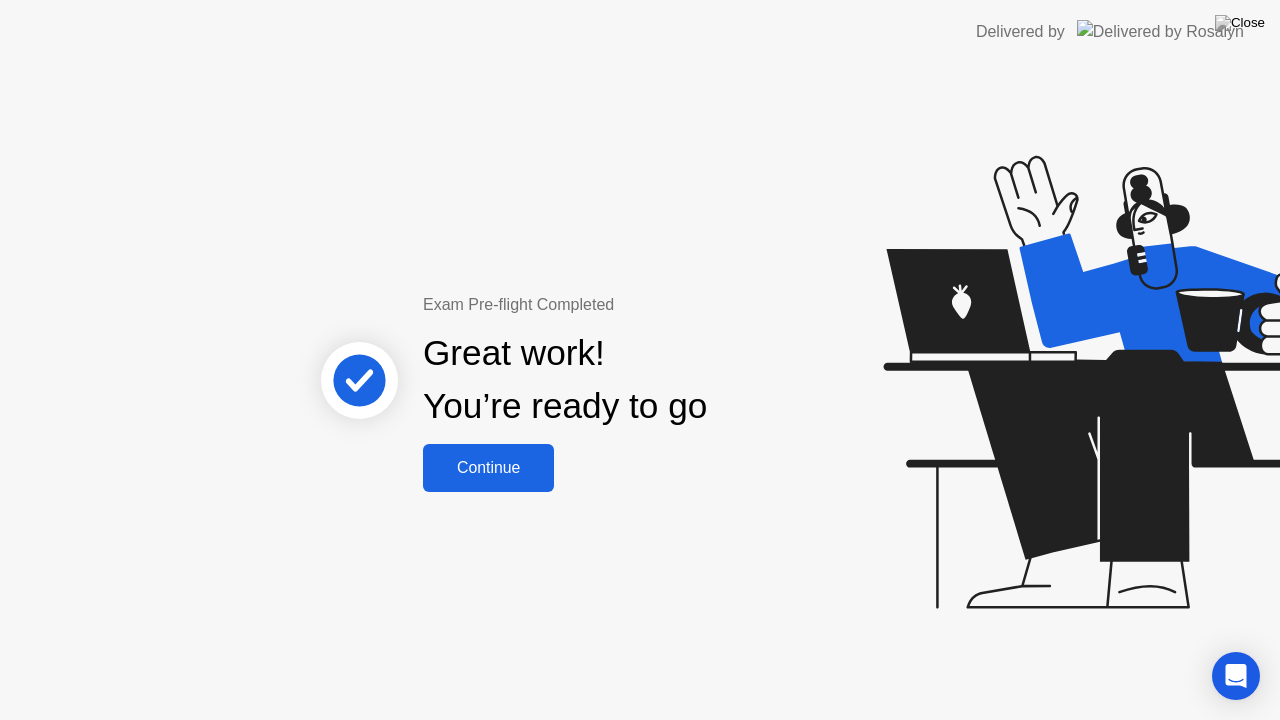 click on "Continue" 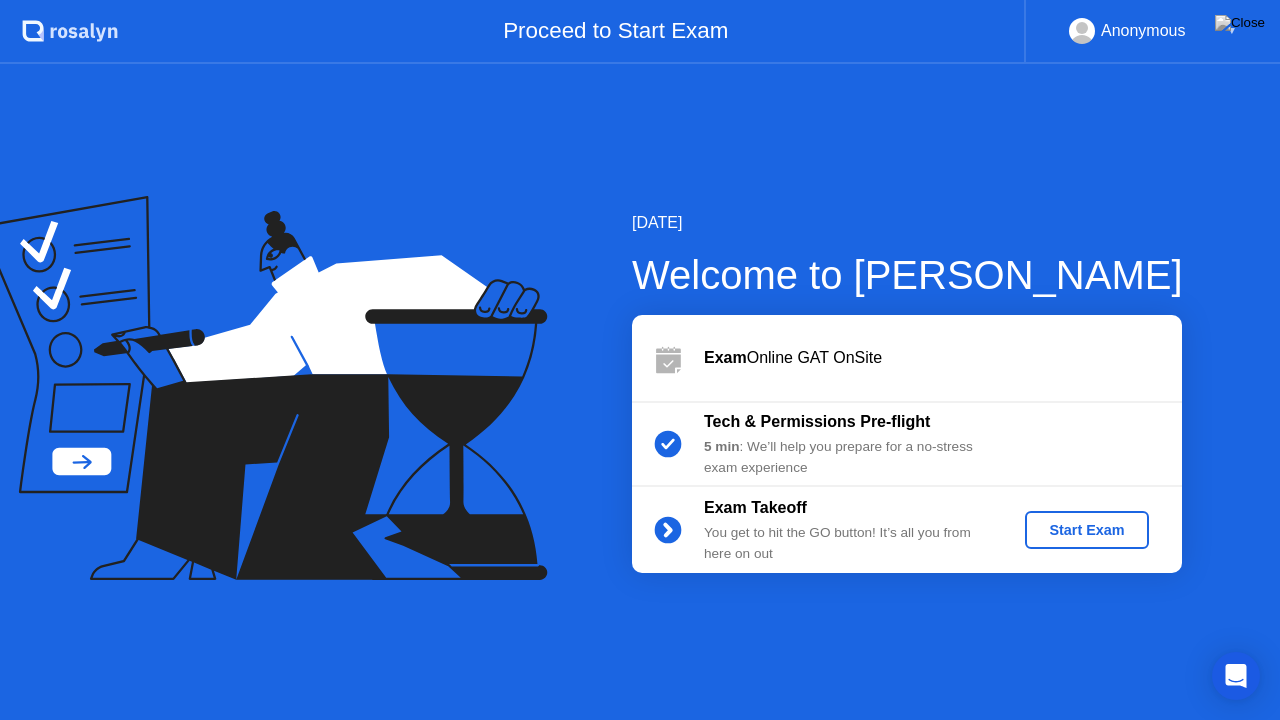click on "Start Exam" 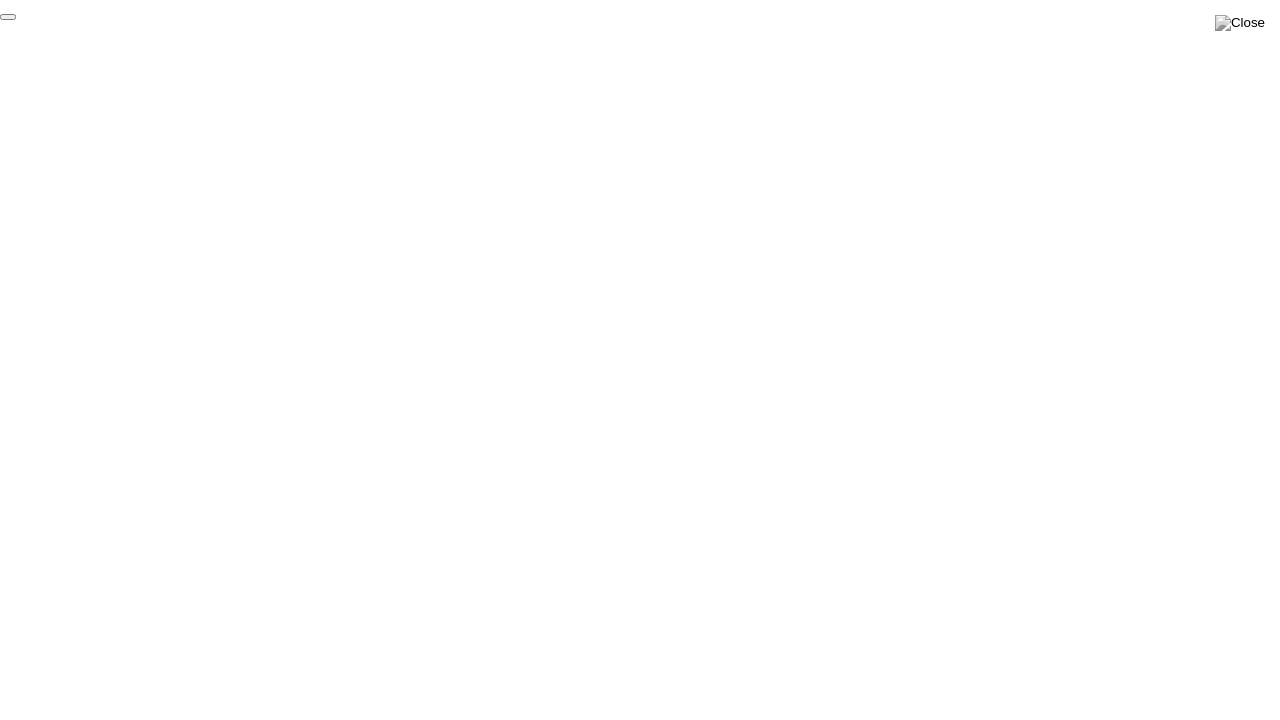 click on "End Proctoring Session" 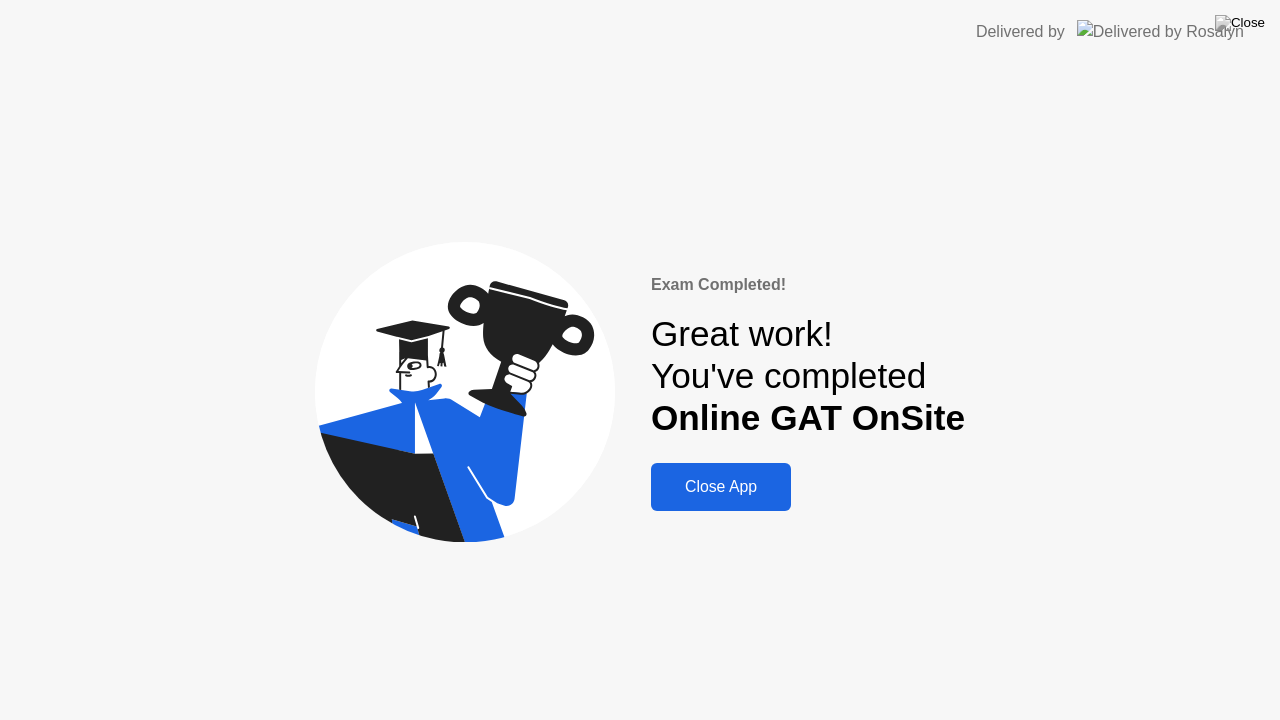 click on "Close App" 